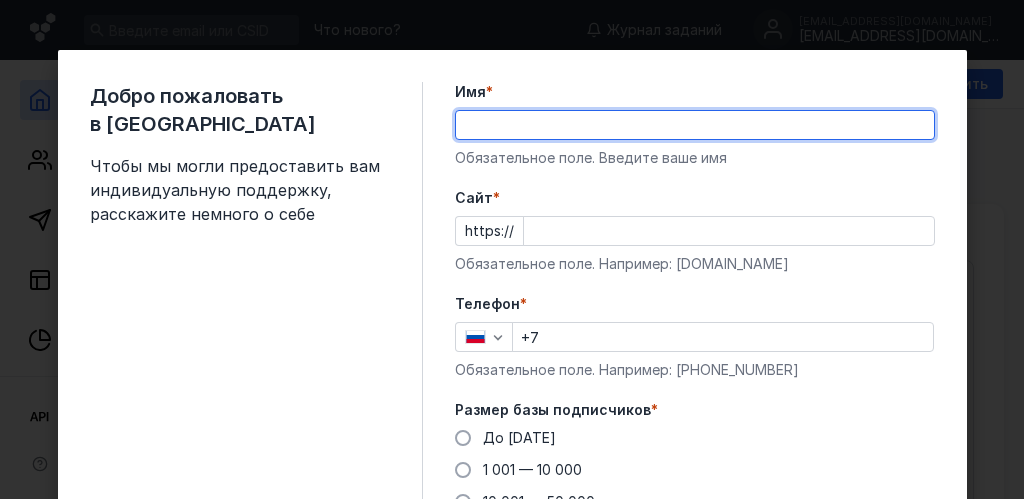scroll, scrollTop: 0, scrollLeft: 0, axis: both 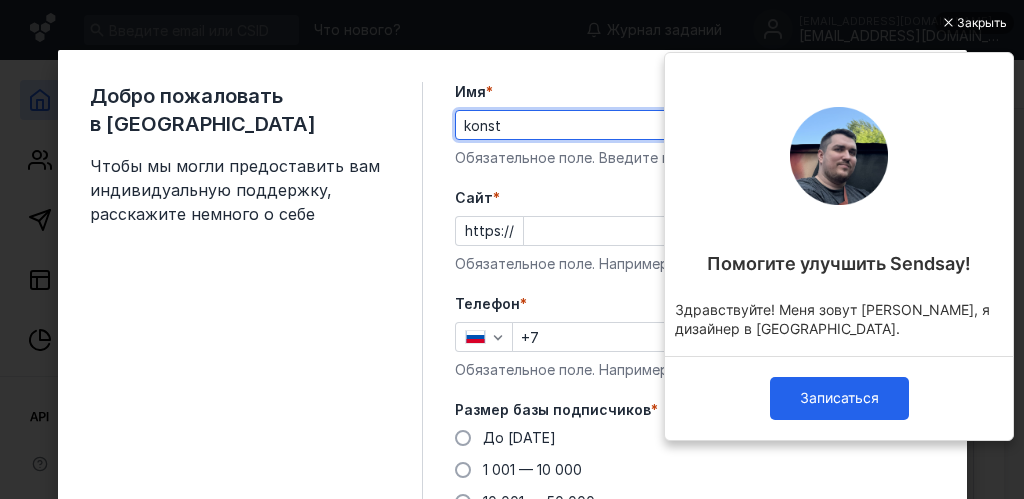 click on "Имя  *" at bounding box center [695, 92] 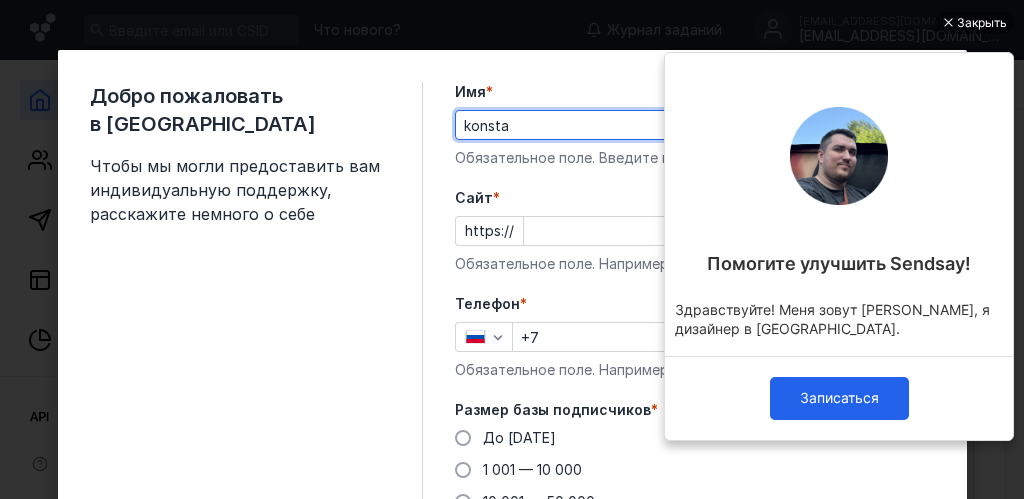 click on "Имя  *" at bounding box center (695, 92) 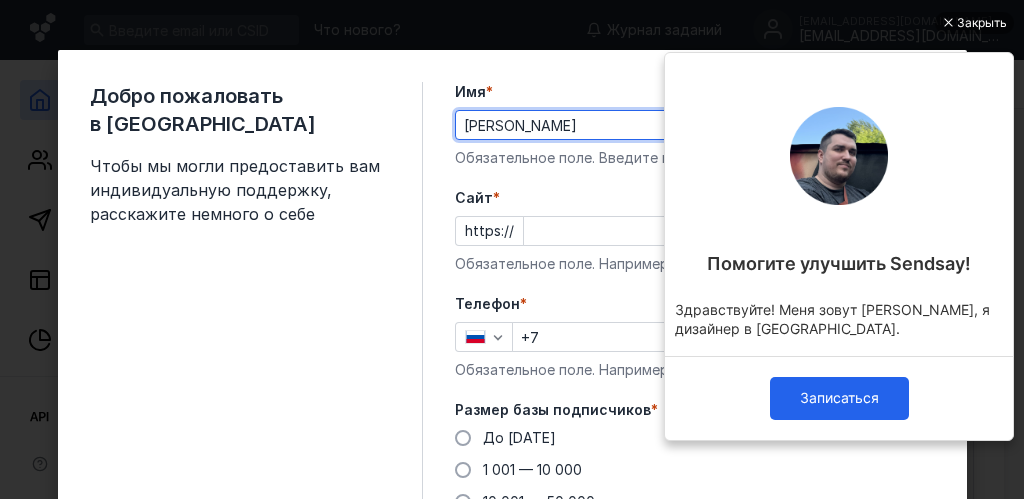 type on "[PERSON_NAME]" 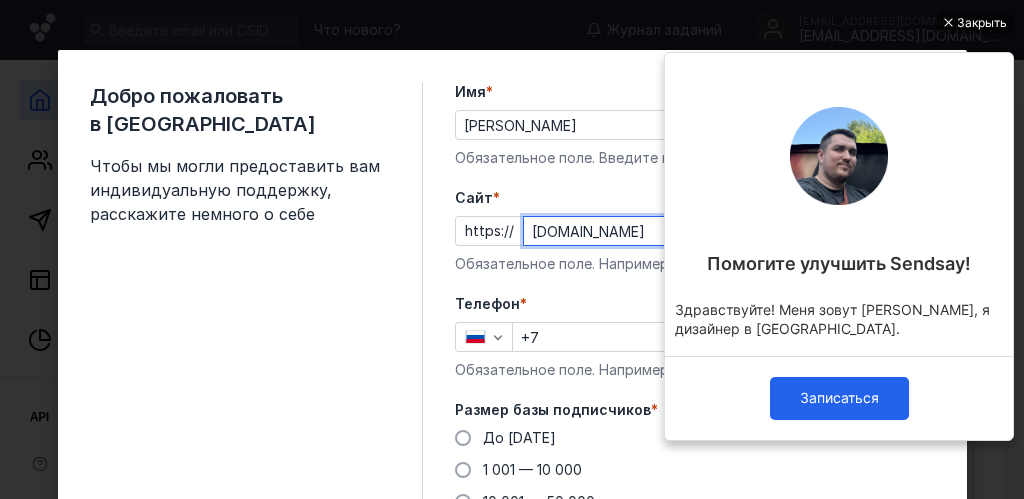 type on "[DOMAIN_NAME]" 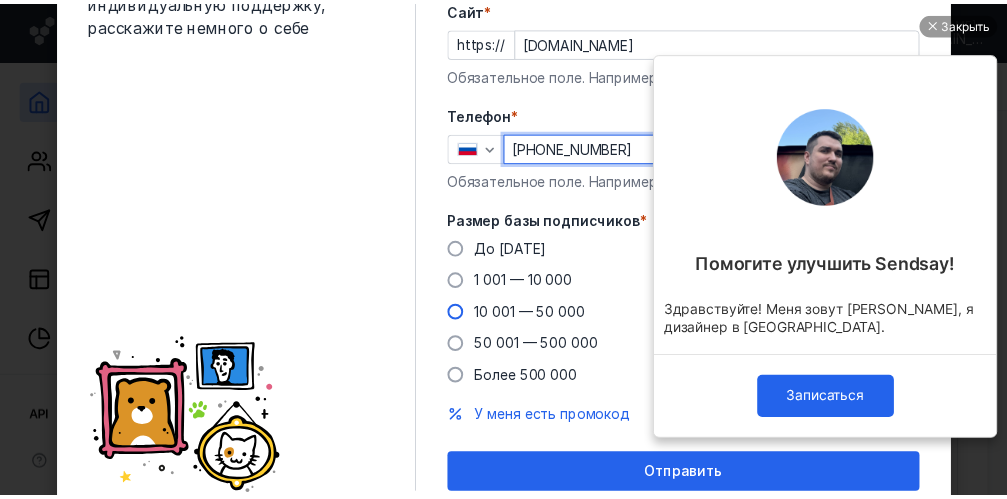 scroll, scrollTop: 200, scrollLeft: 0, axis: vertical 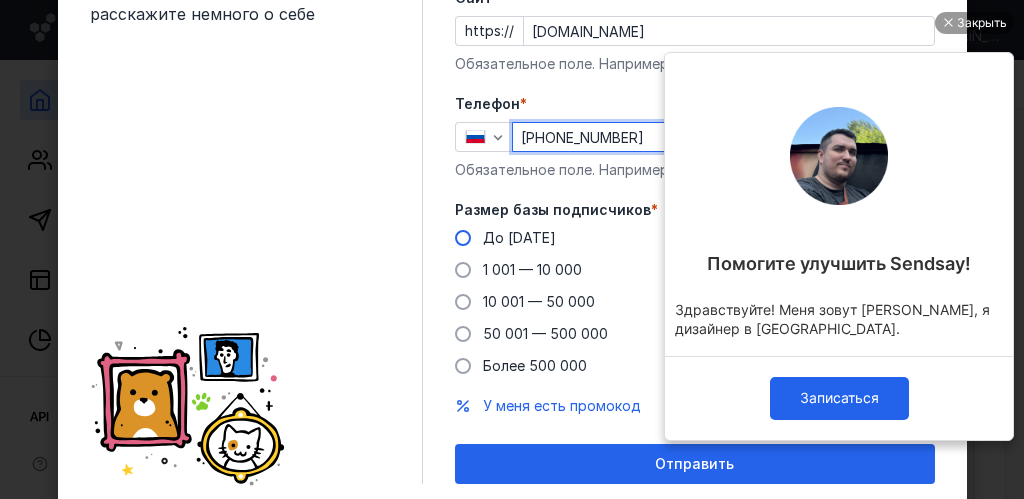 type on "[PHONE_NUMBER]" 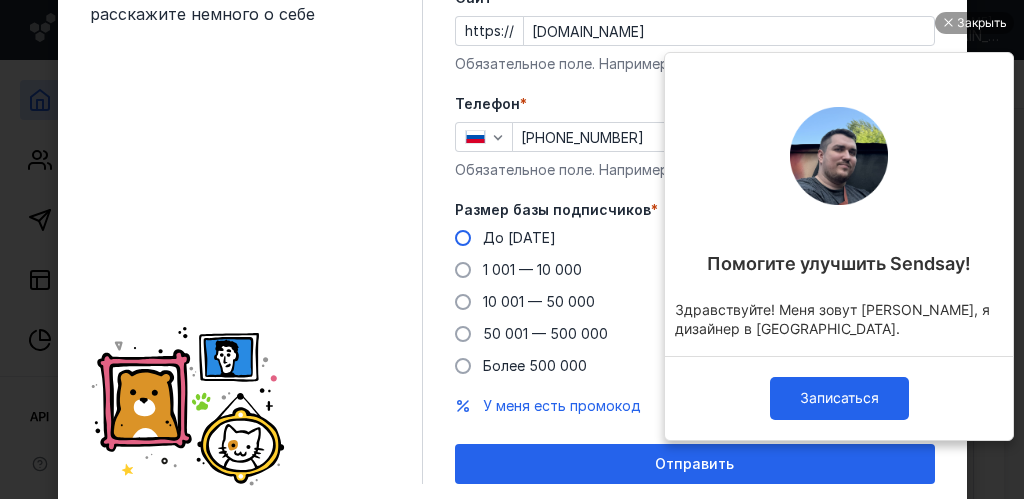 click at bounding box center (463, 238) 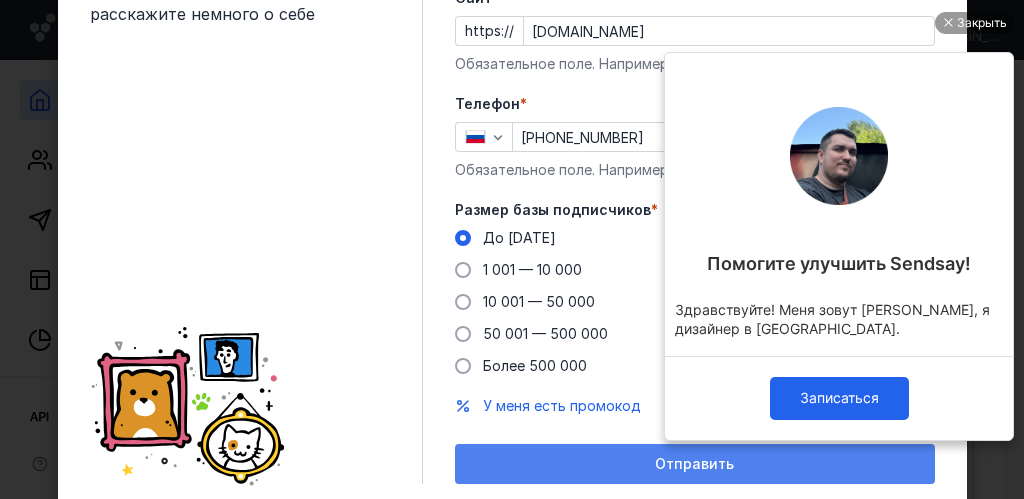 click on "Отправить" at bounding box center (695, 464) 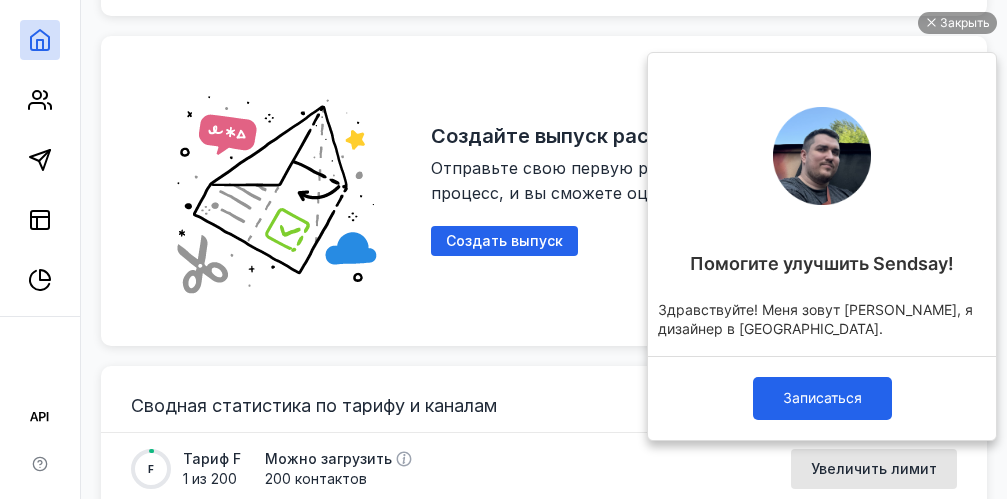 scroll, scrollTop: 1000, scrollLeft: 0, axis: vertical 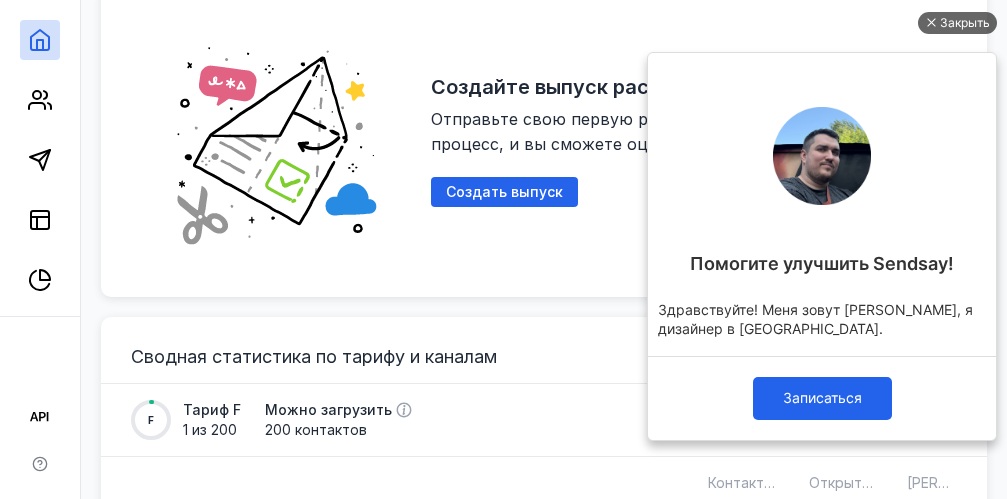 click on "Закрыть" at bounding box center (965, 23) 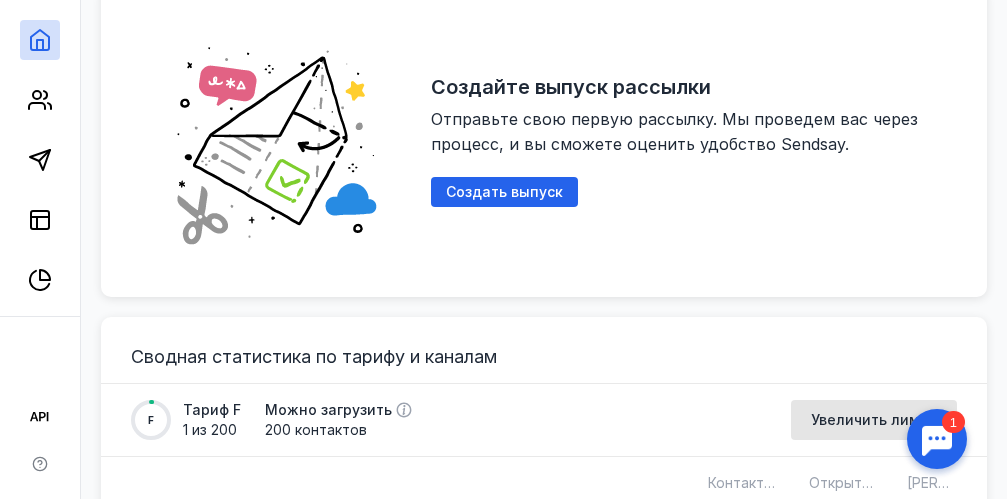 scroll, scrollTop: 0, scrollLeft: 0, axis: both 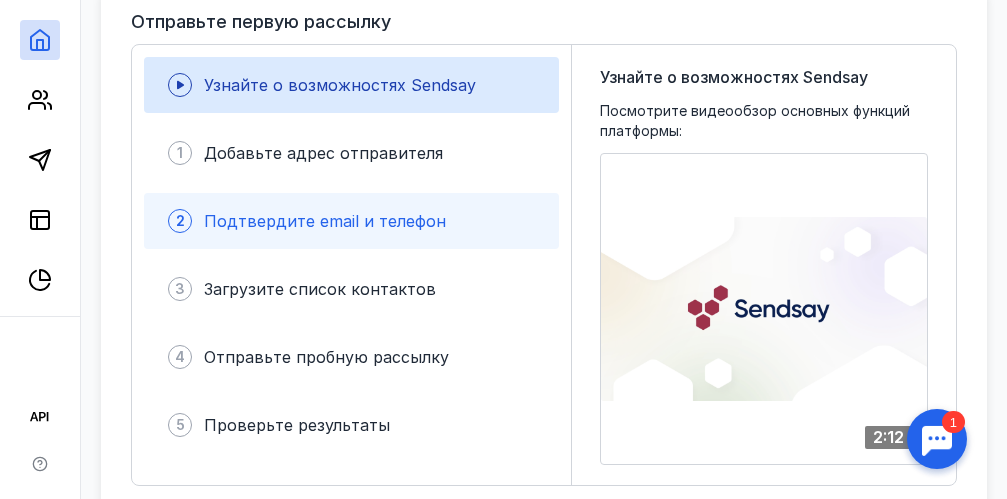 click on "Подтвердите email и телефон" at bounding box center [325, 221] 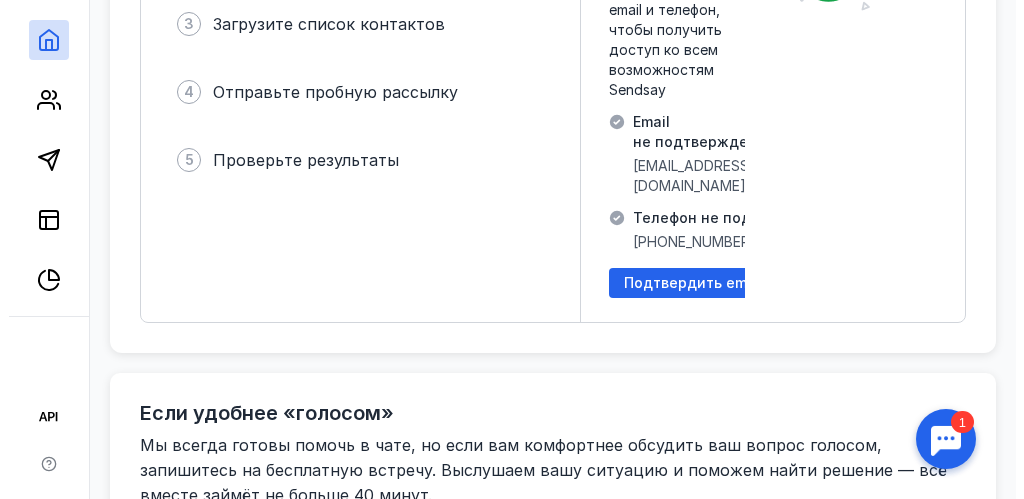 scroll, scrollTop: 516, scrollLeft: 0, axis: vertical 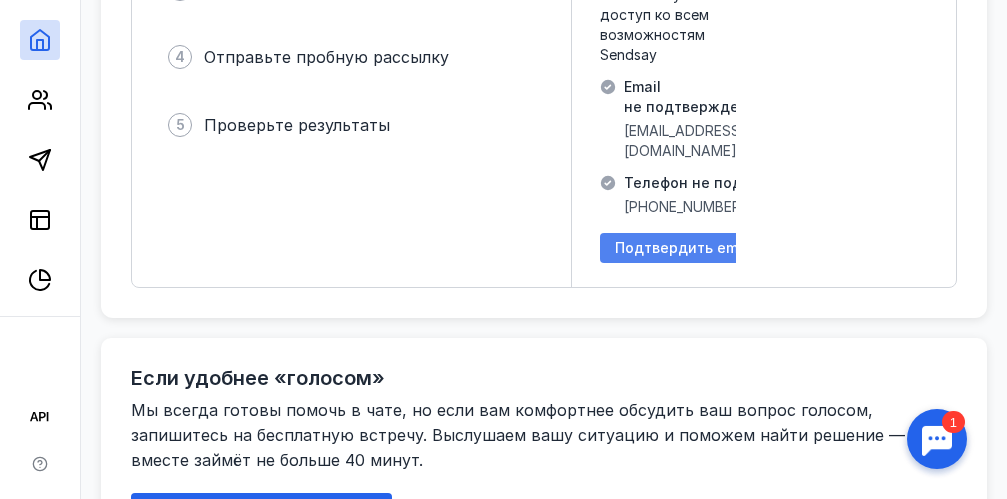 click on "Подтвердить email и телефон" at bounding box center [725, 248] 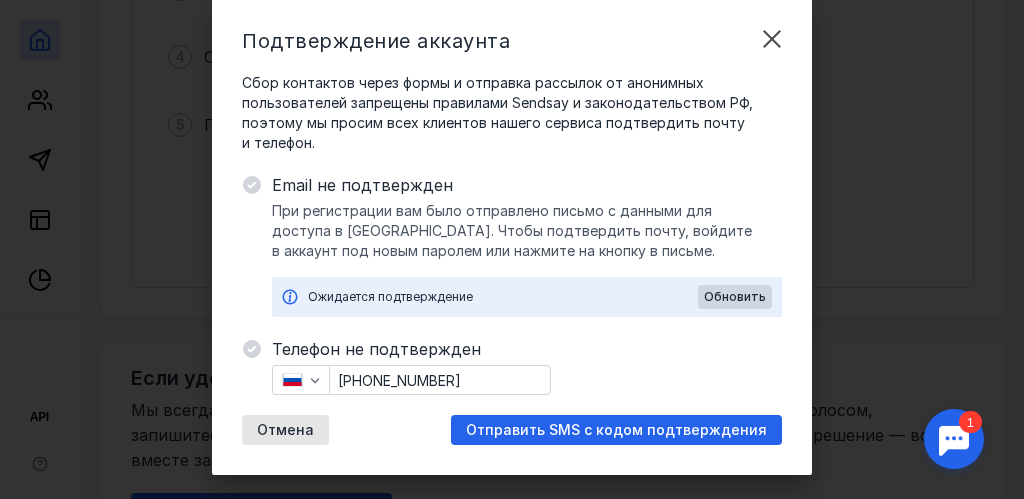 scroll, scrollTop: 77, scrollLeft: 0, axis: vertical 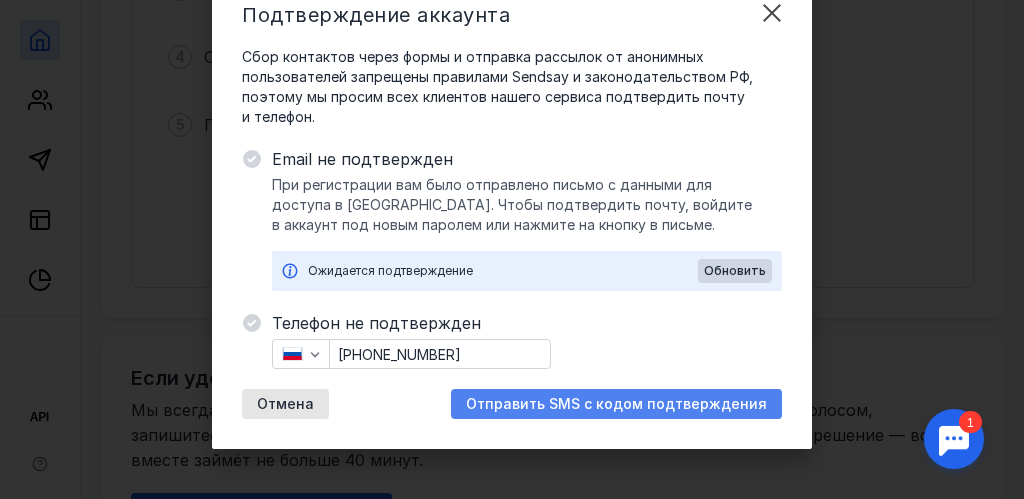 click on "Отправить SMS с кодом подтверждения" at bounding box center (616, 404) 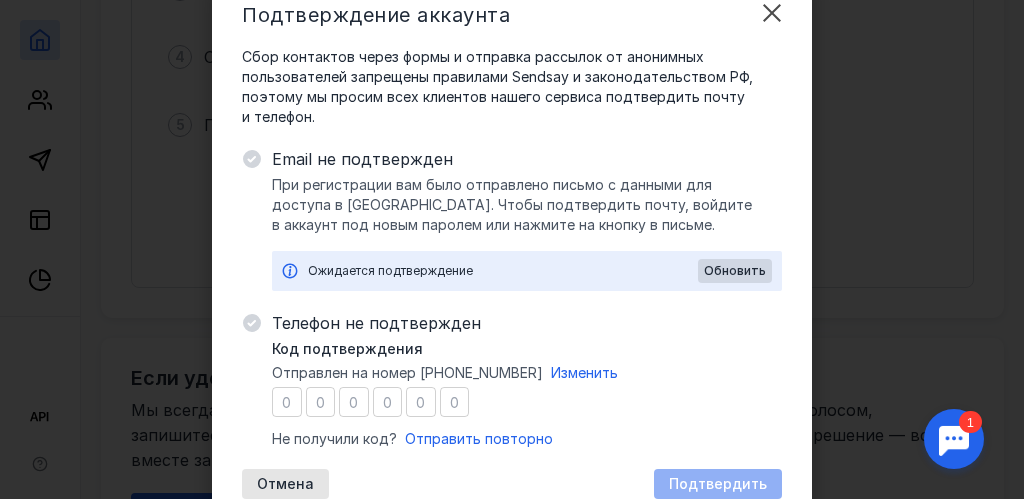 type on "5" 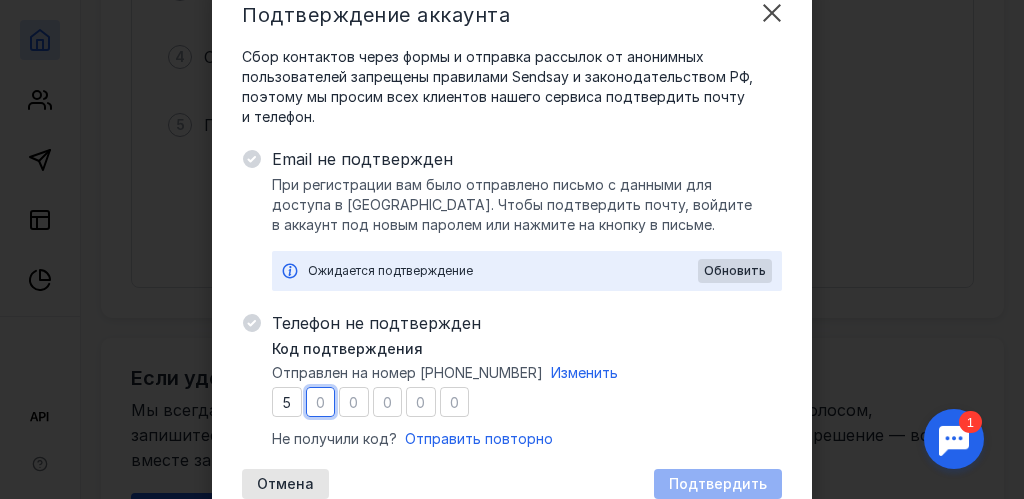 type on "9" 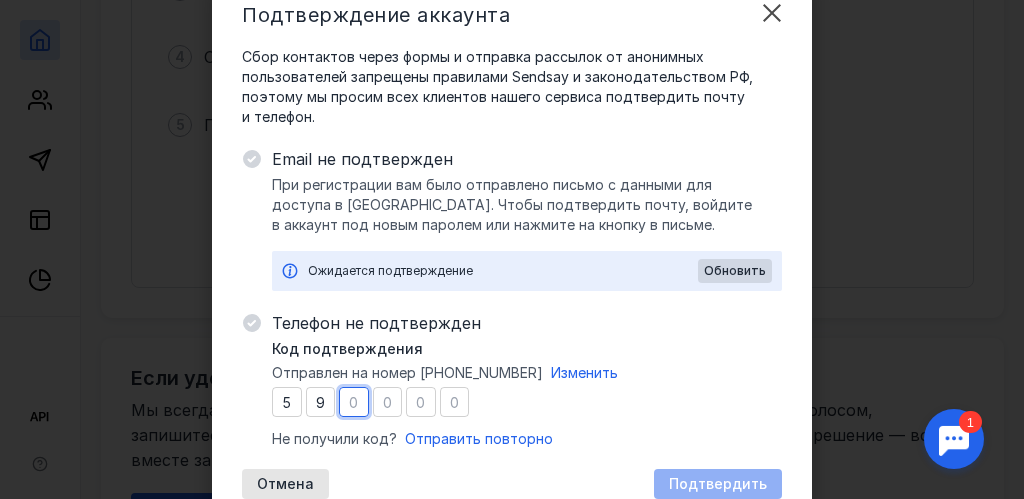 type on "3" 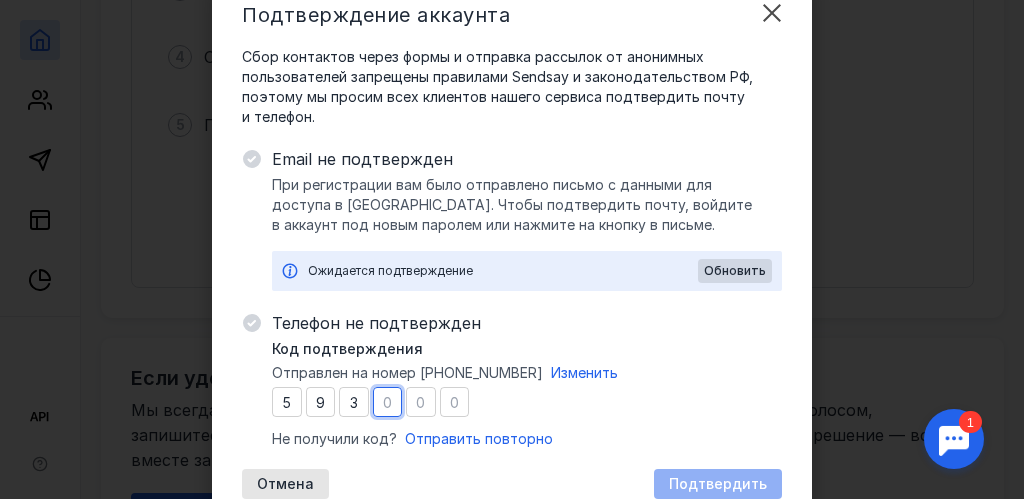 type on "9" 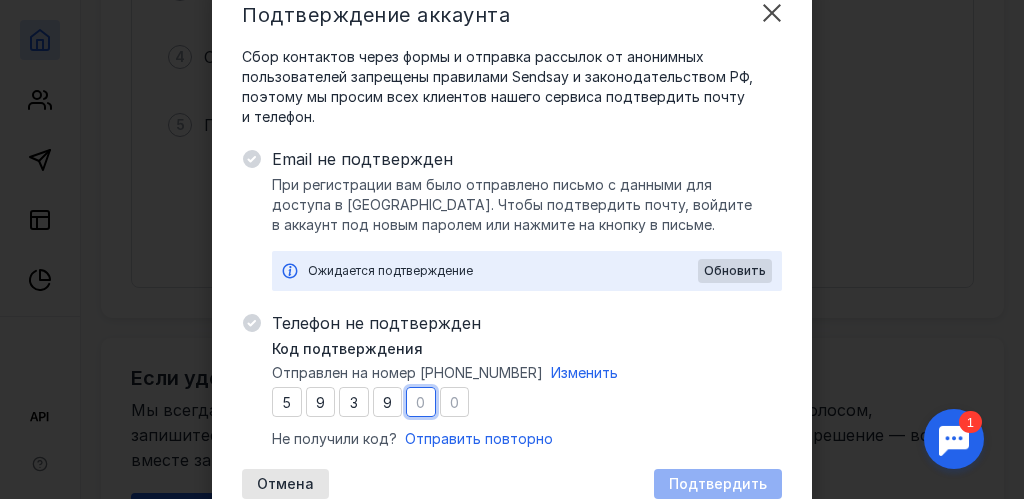 type on "2" 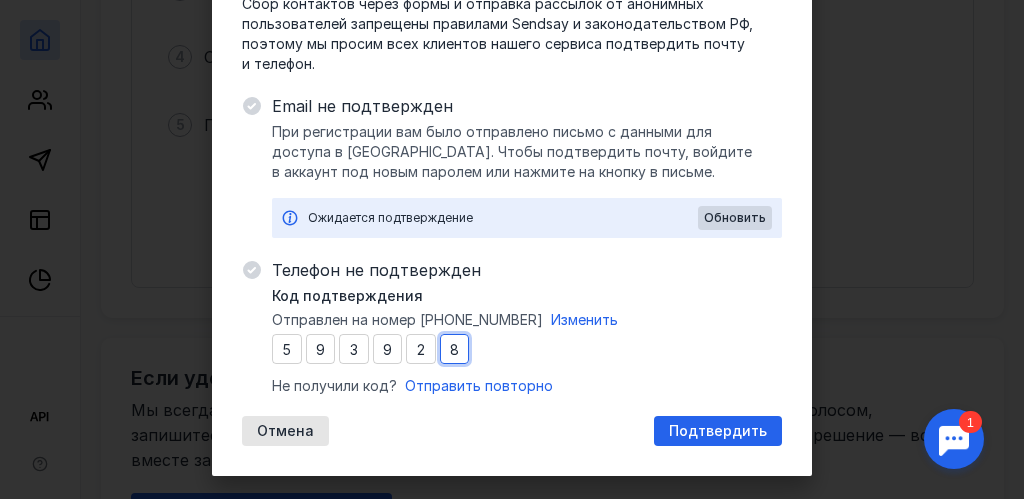 scroll, scrollTop: 157, scrollLeft: 0, axis: vertical 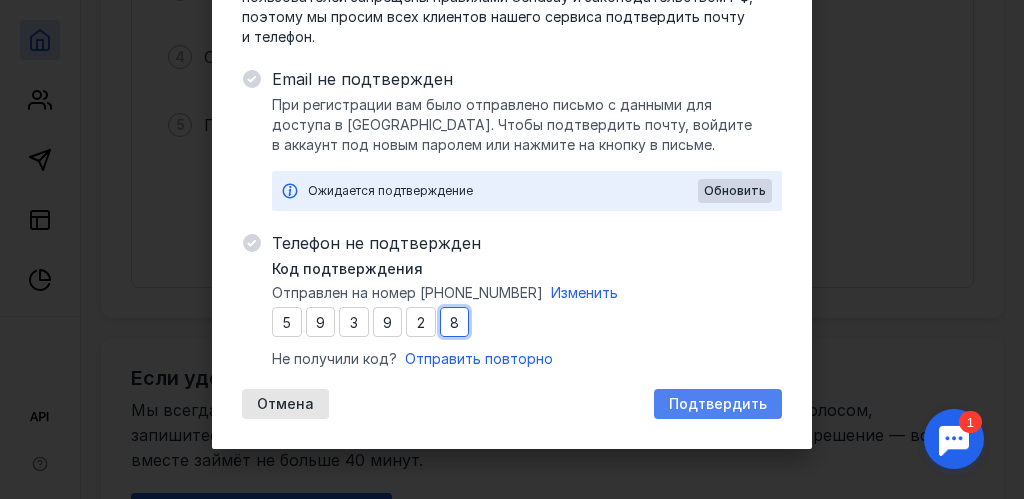 type on "8" 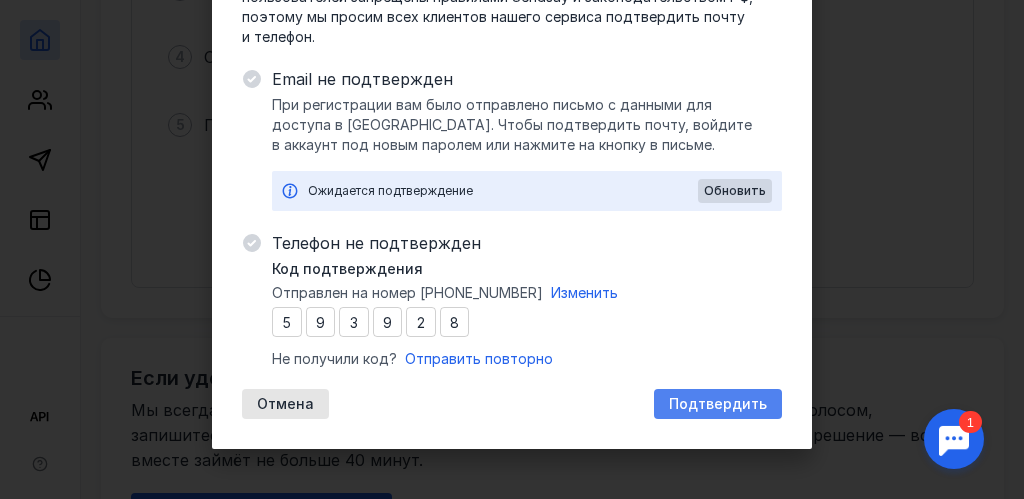 click on "Подтвердить" at bounding box center [718, 404] 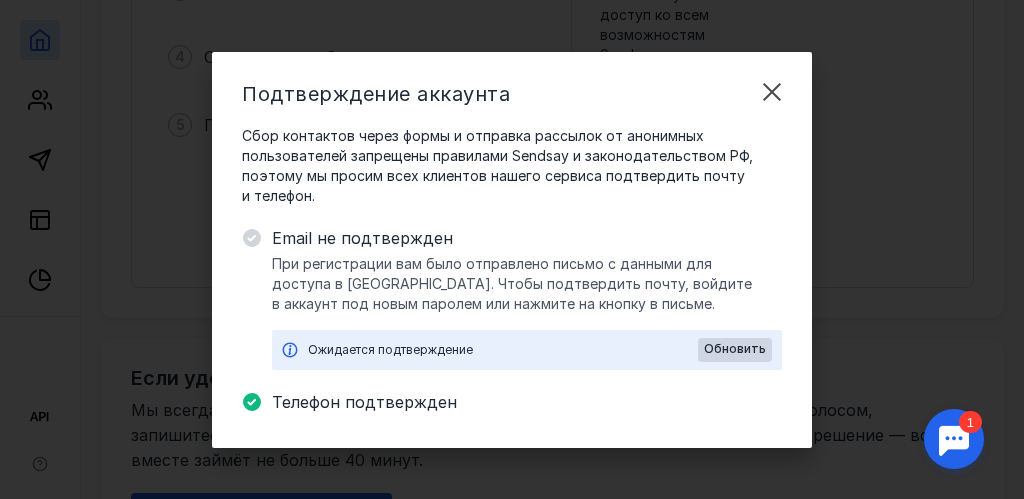 scroll, scrollTop: 0, scrollLeft: 0, axis: both 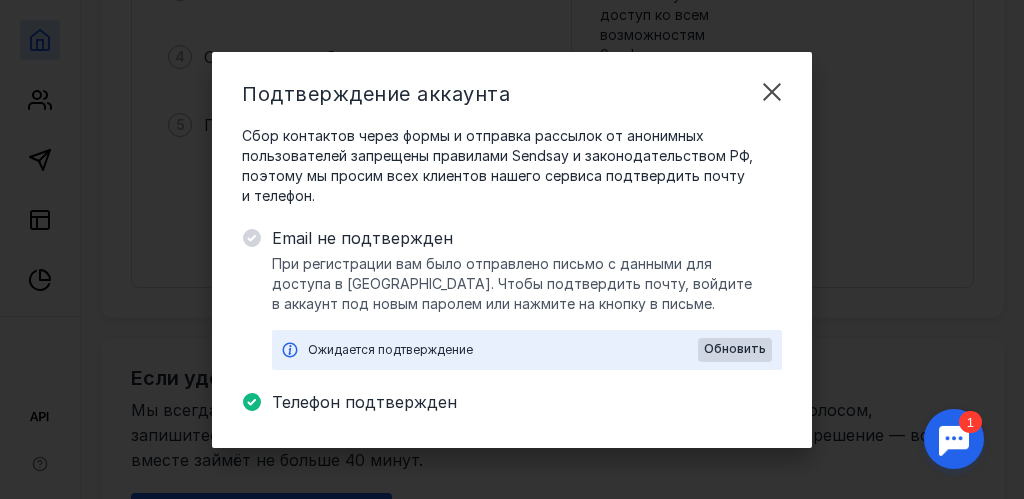 click on "Ожидается подтверждение Обновить" at bounding box center (527, 350) 